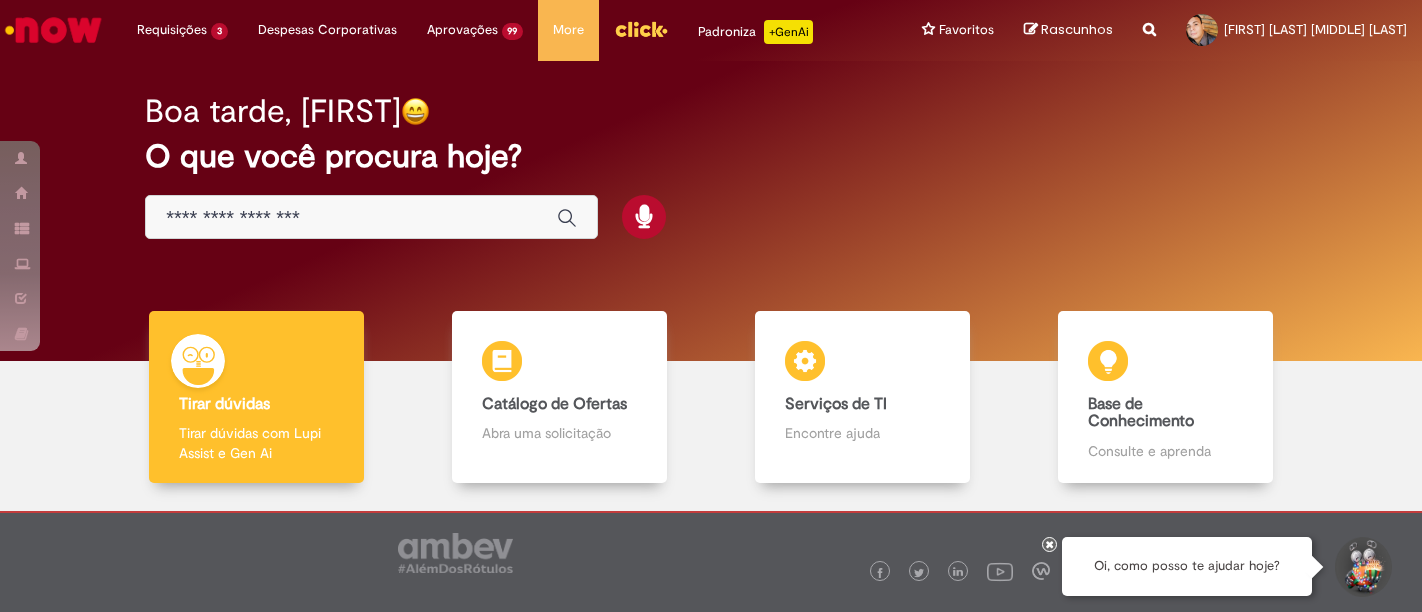 scroll, scrollTop: 0, scrollLeft: 0, axis: both 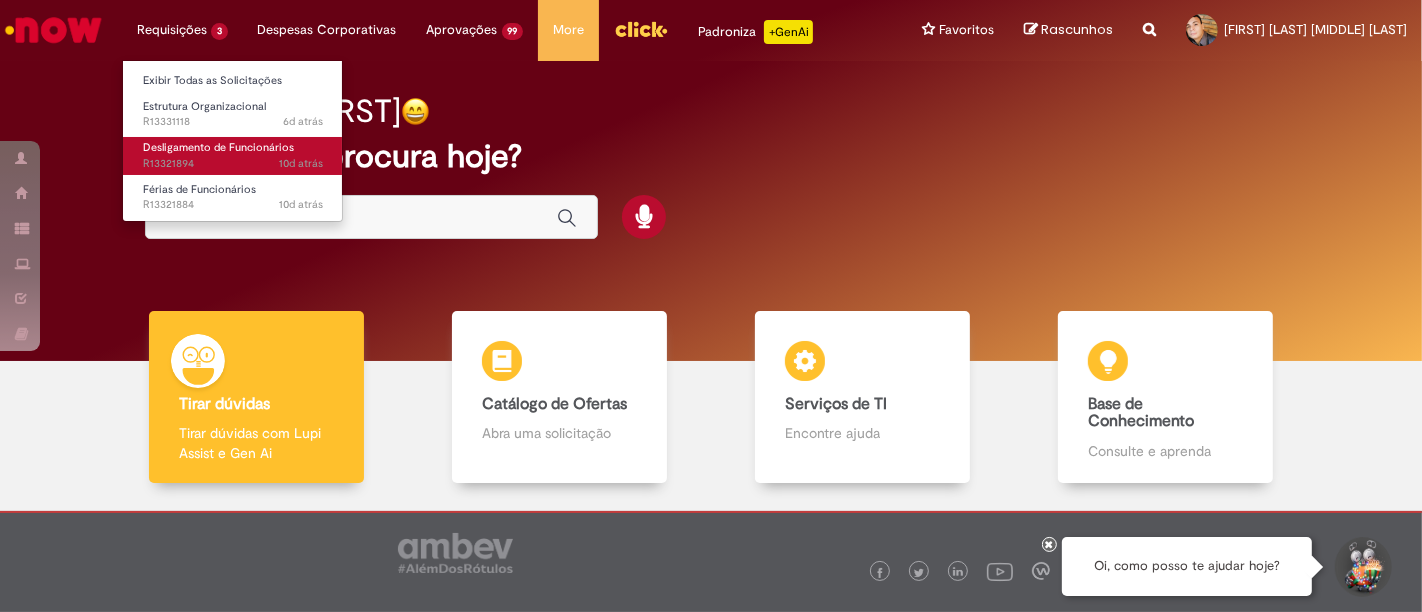 click on "10d atrás 10 dias atrás  R13321894" at bounding box center [233, 164] 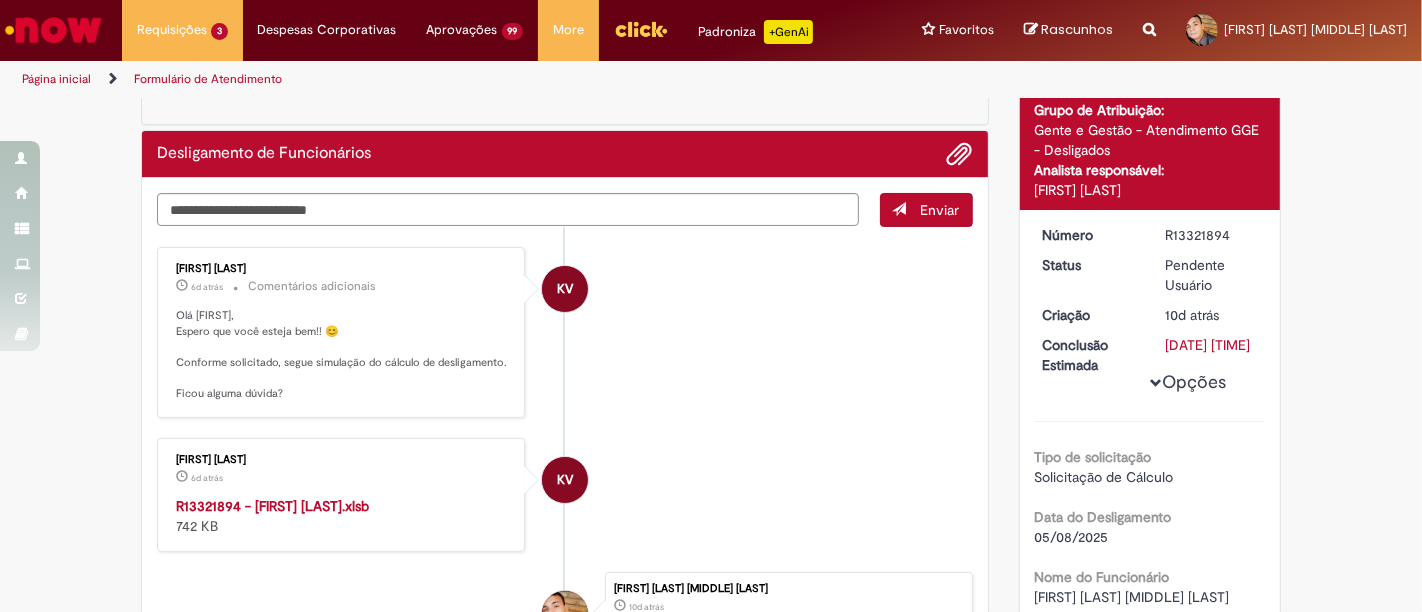 scroll, scrollTop: 0, scrollLeft: 0, axis: both 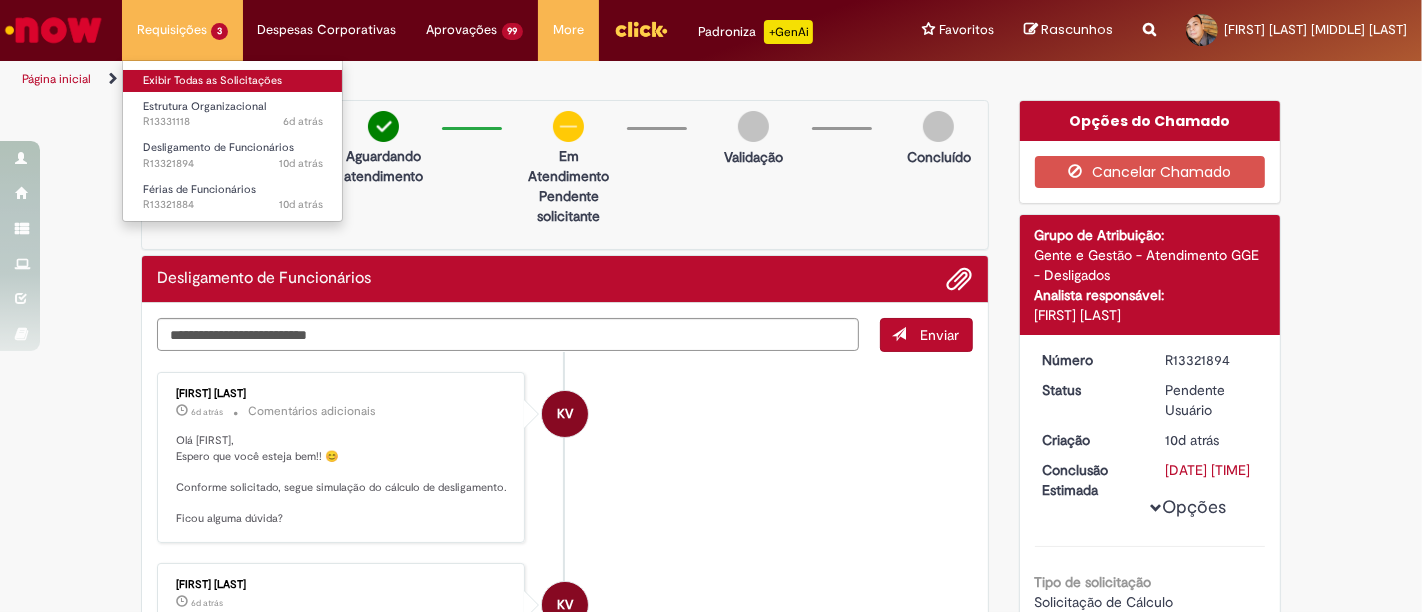 click on "Exibir Todas as Solicitações" at bounding box center (233, 81) 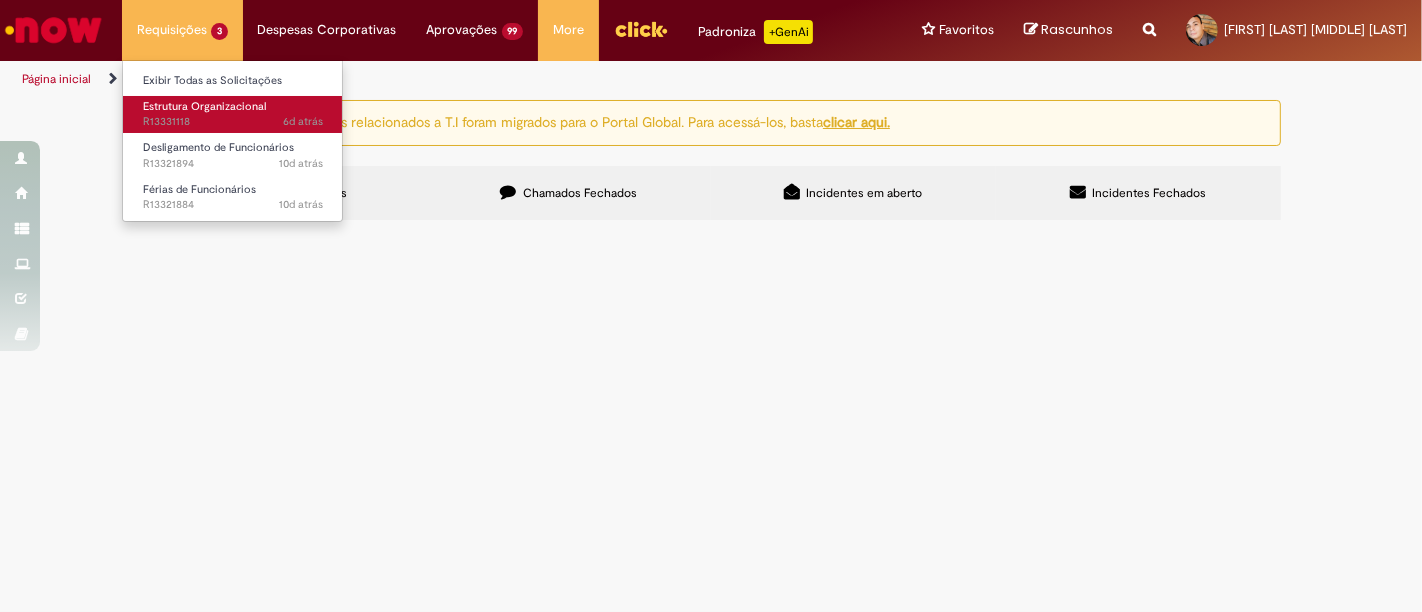 click on "Estrutura Organizacional" at bounding box center (204, 106) 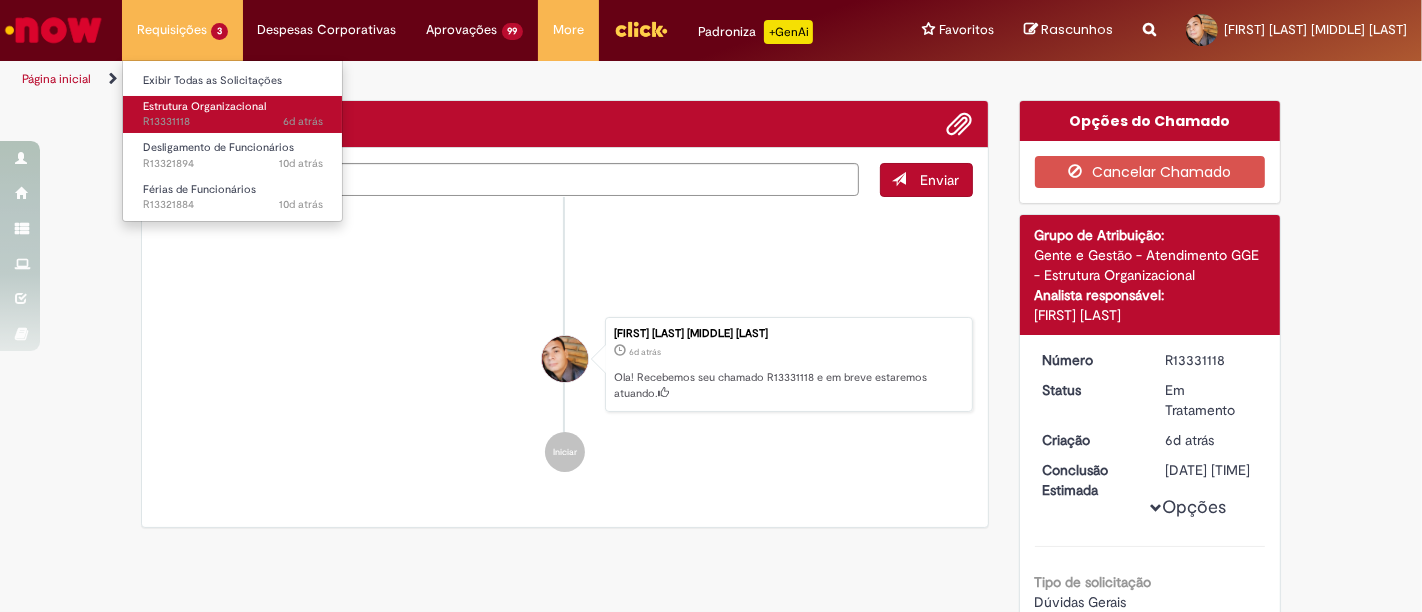 click on "6d atrás 6 dias atrás  R13331118" at bounding box center (233, 122) 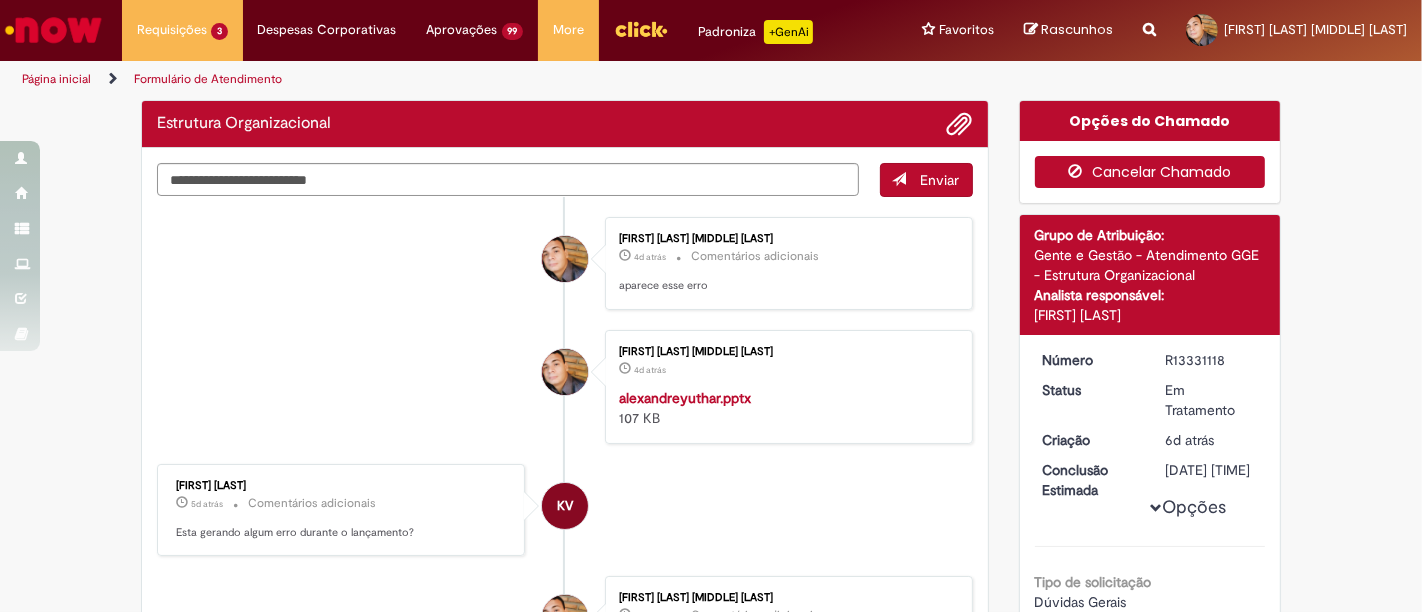 click on "Cancelar Chamado" at bounding box center (1150, 172) 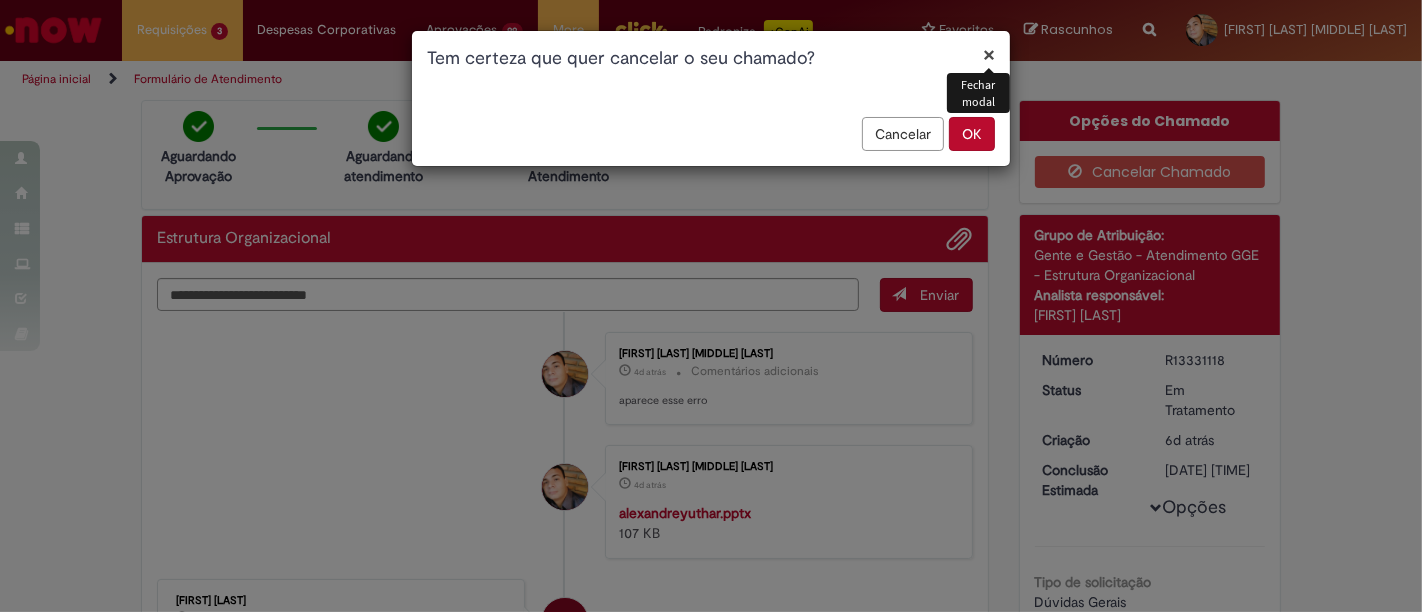 click on "OK" at bounding box center [972, 134] 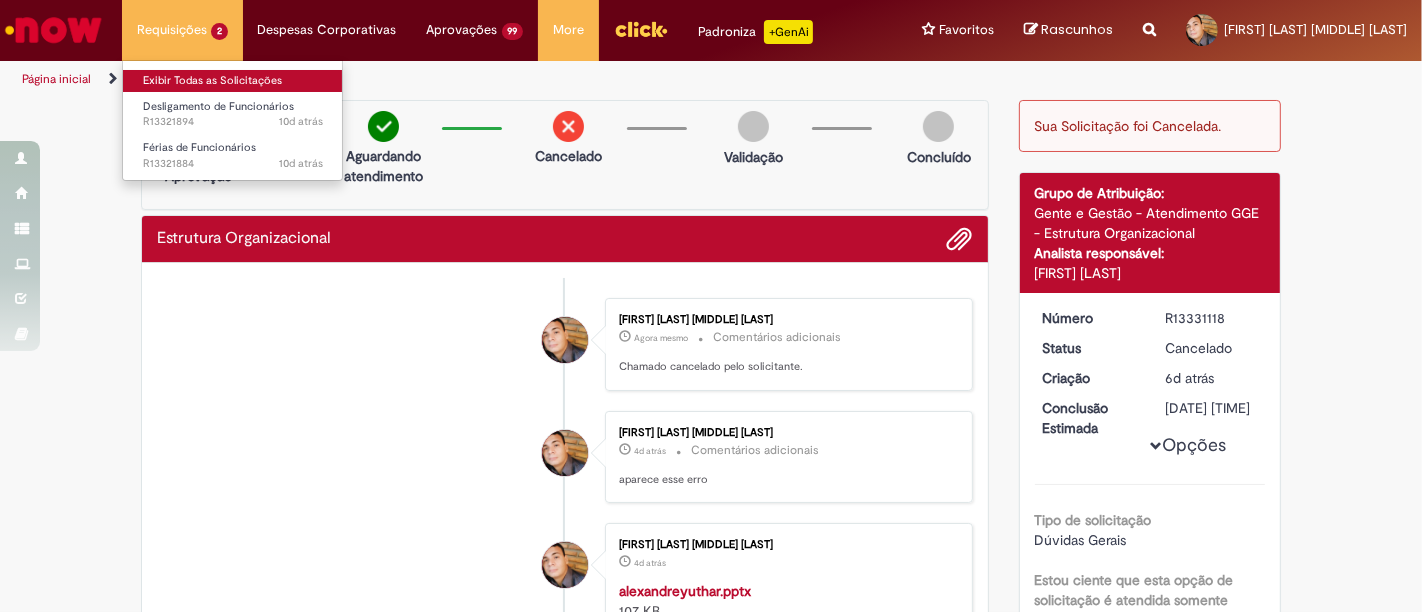 click on "Exibir Todas as Solicitações" at bounding box center (233, 81) 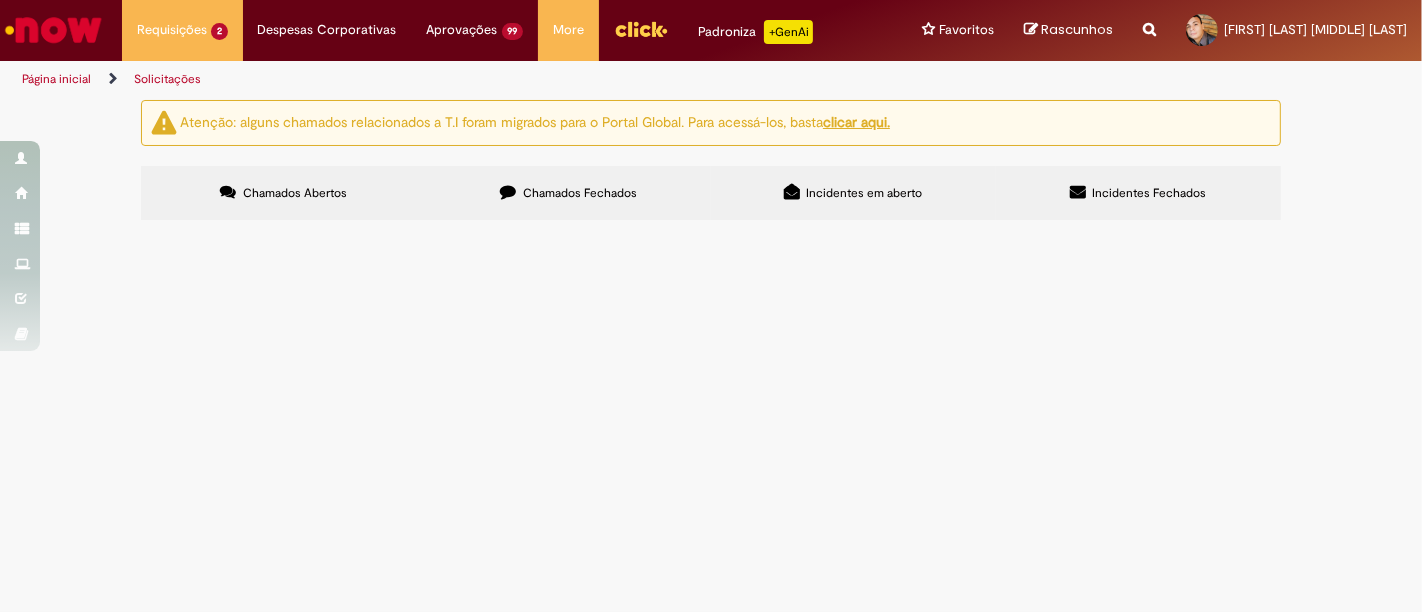 click on "Chamados Fechados" at bounding box center (568, 193) 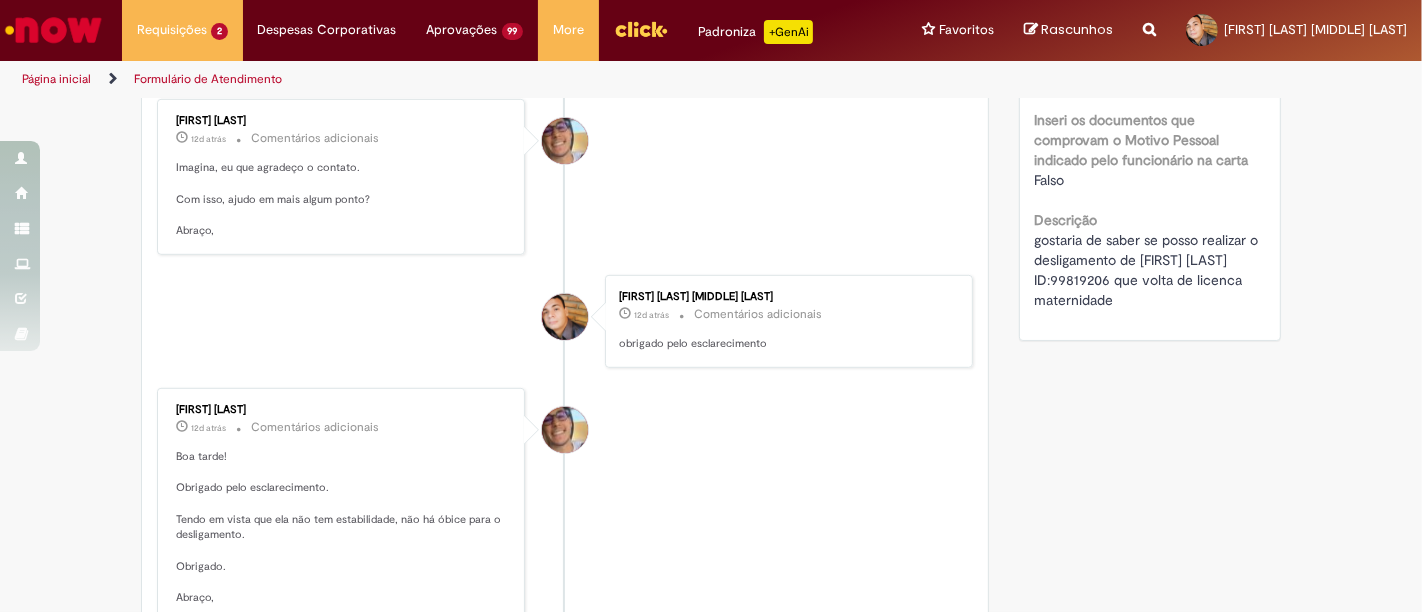 scroll, scrollTop: 951, scrollLeft: 0, axis: vertical 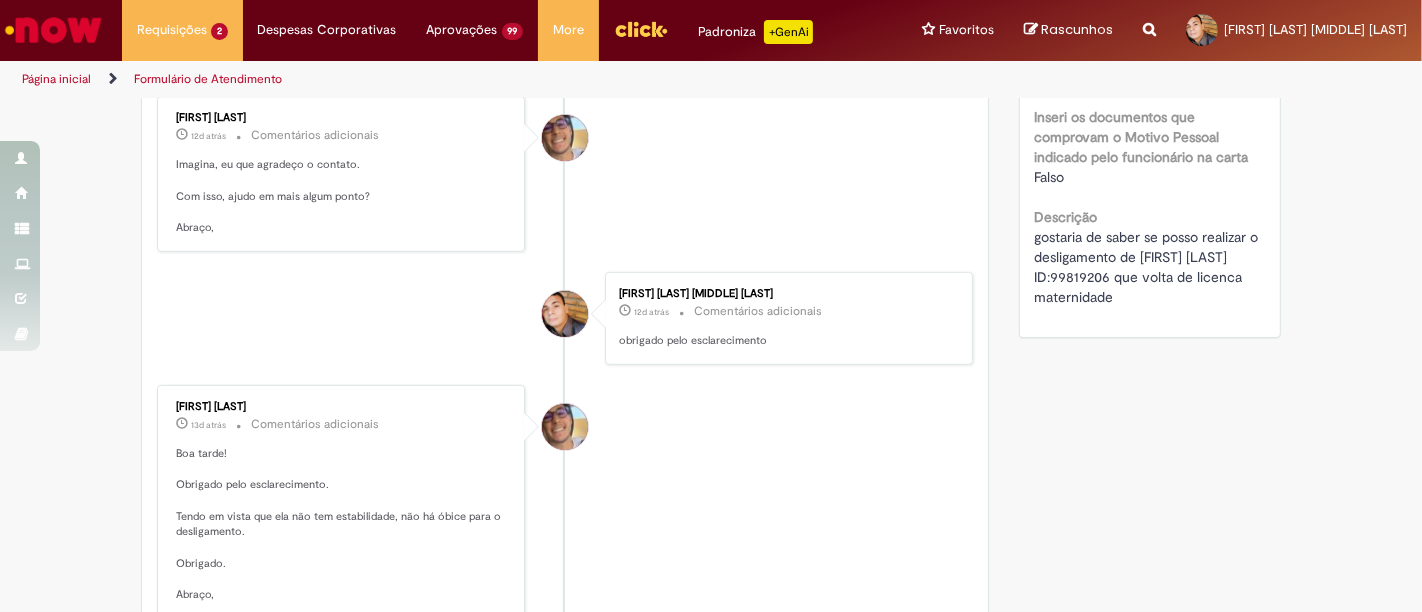 click on "Pedro Henrique De Oliveira Alves
12d atrás 12 dias atrás     Comentários adicionais
Imagina, eu que agradeço o contato.
Com isso, ajudo em mais algum ponto?
Abraço," at bounding box center [565, 174] 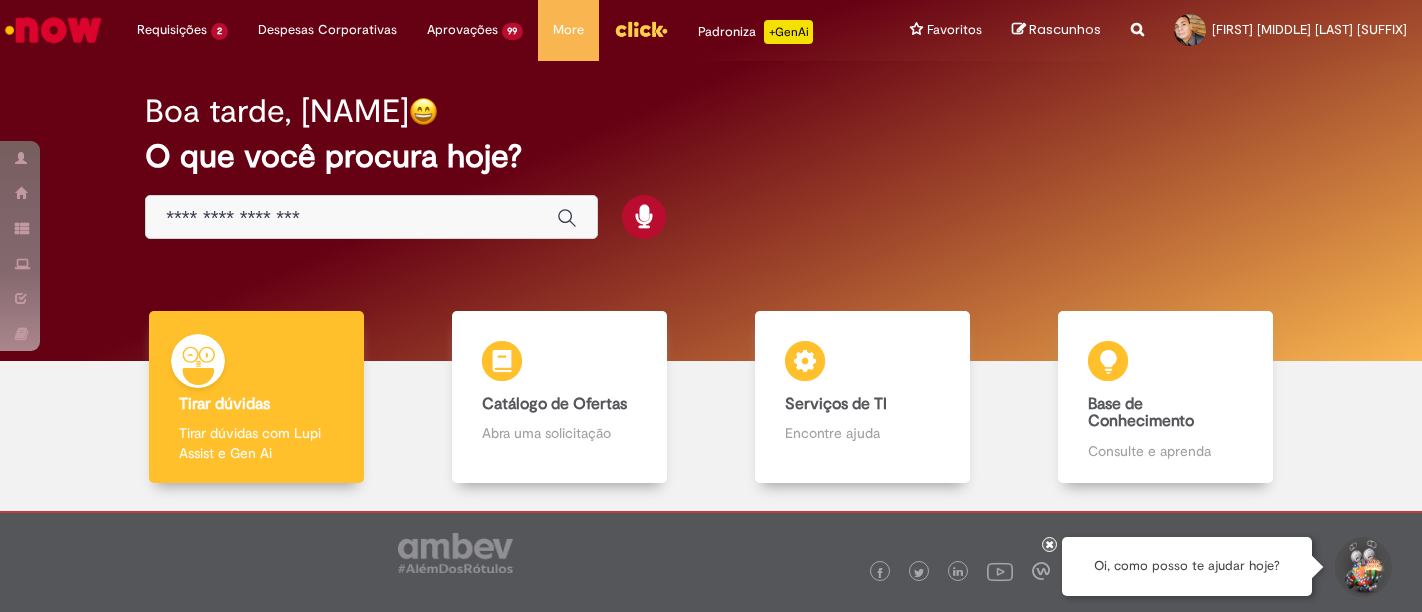 scroll, scrollTop: 0, scrollLeft: 0, axis: both 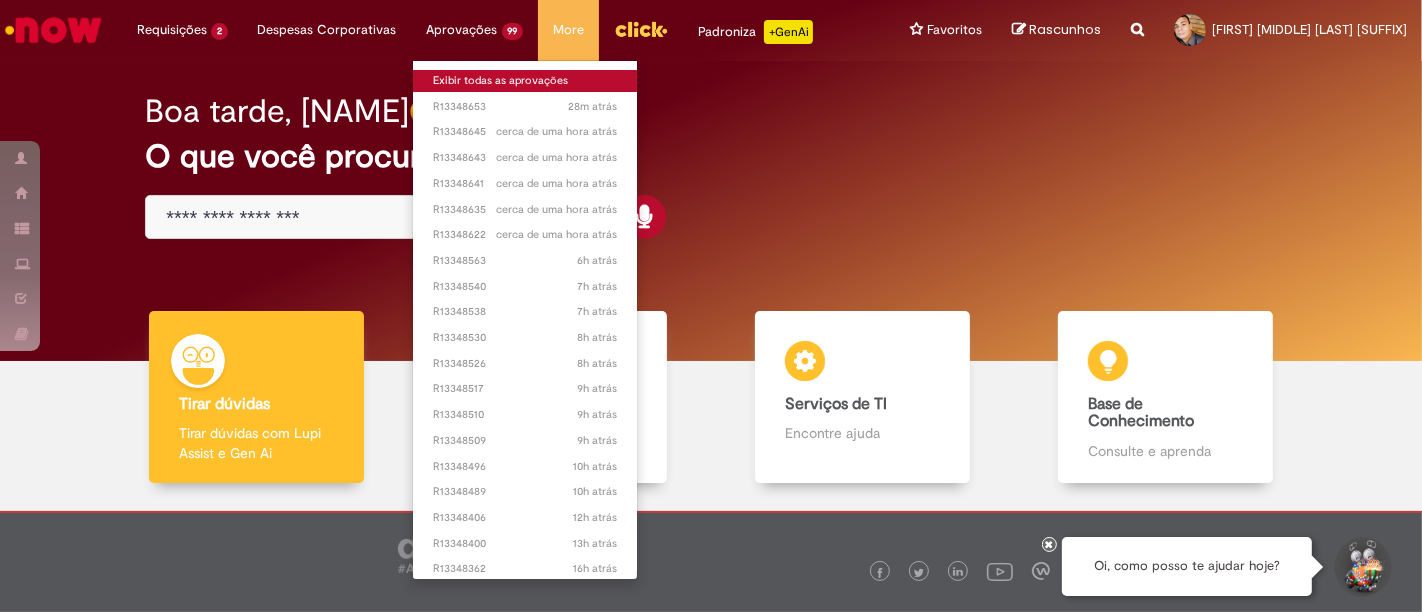 click on "Exibir todas as aprovações" at bounding box center [525, 81] 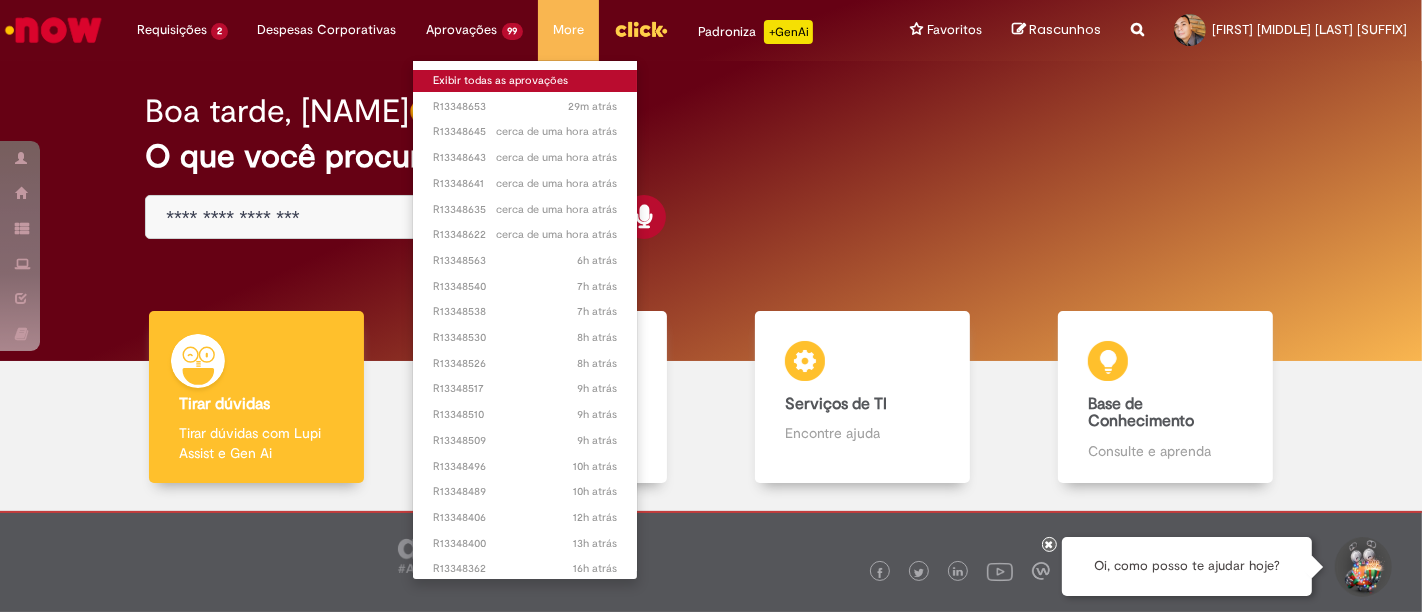 click on "Exibir todas as aprovações" at bounding box center [525, 81] 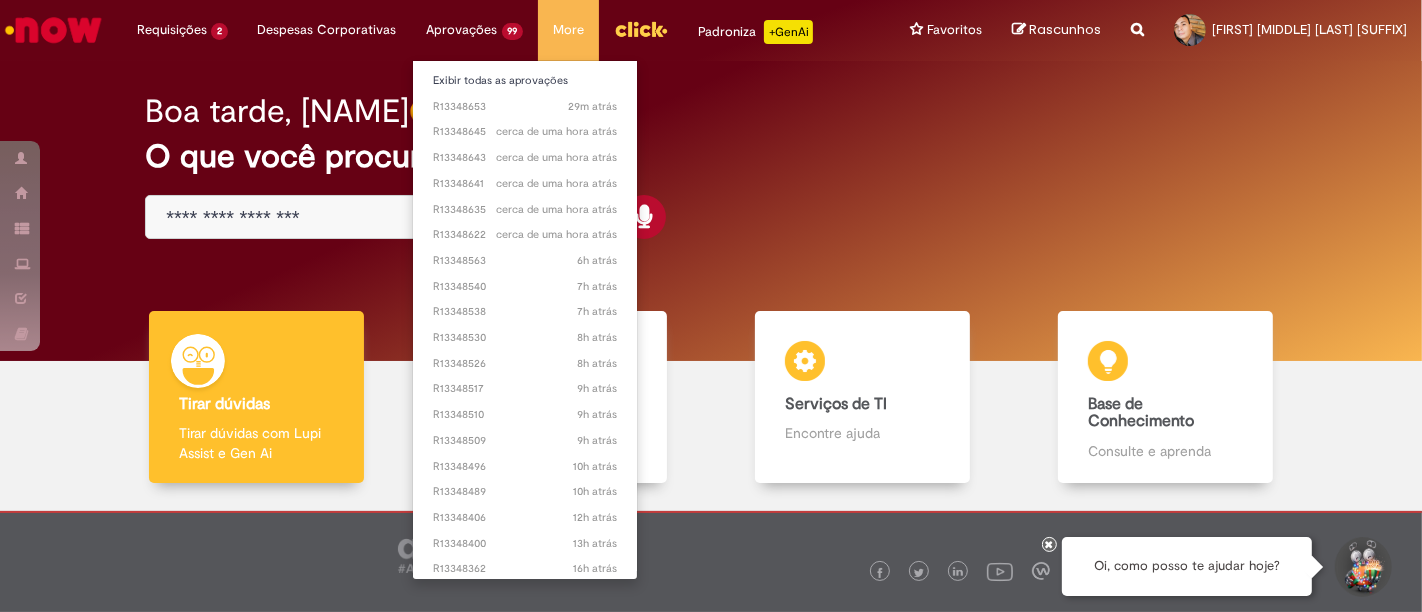 click on "Aprovações   99
Exibir todas as aprovações
29m atrás 29 minutos atrás  R13348653
cerca de uma hora atrás cerca de uma hora atrás  R13348645
cerca de uma hora atrás cerca de uma hora atrás  R13348643
cerca de uma hora atrás cerca de uma hora atrás  R13348641
cerca de uma hora atrás cerca de uma hora atrás  R13348635
cerca de uma hora atrás cerca de uma hora atrás  R13348622
6h atrás 6 horas atrás  R13348563
7h atrás 7 horas atrás  R13348540
7h atrás 7 horas atrás  R13348538
8h atrás 8 horas atrás  R13348530
8h atrás 8 horas atrás  R13348526
9h atrás 9 horas atrás  R13348517
9h atrás 9 horas atrás  R13348510" at bounding box center (182, 30) 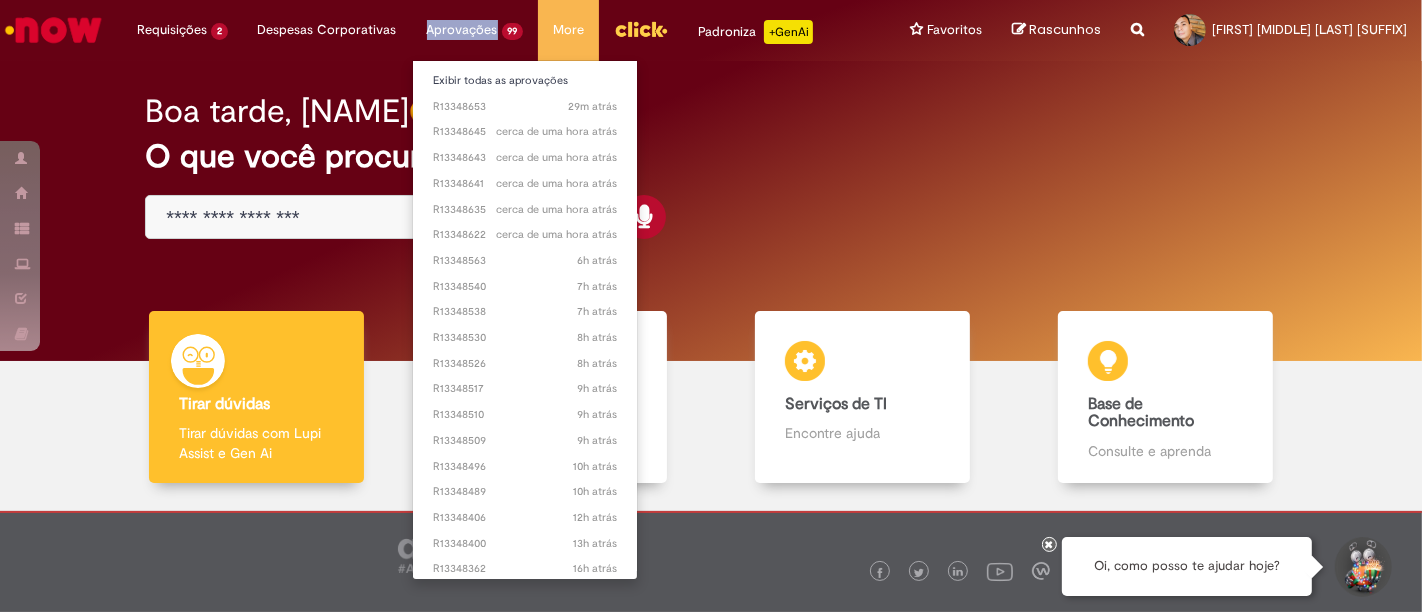 click on "Aprovações   99
Exibir todas as aprovações
29m atrás 29 minutos atrás  R13348653
cerca de uma hora atrás cerca de uma hora atrás  R13348645
cerca de uma hora atrás cerca de uma hora atrás  R13348643
cerca de uma hora atrás cerca de uma hora atrás  R13348641
cerca de uma hora atrás cerca de uma hora atrás  R13348635
cerca de uma hora atrás cerca de uma hora atrás  R13348622
6h atrás 6 horas atrás  R13348563
7h atrás 7 horas atrás  R13348540
7h atrás 7 horas atrás  R13348538
8h atrás 8 horas atrás  R13348530
8h atrás 8 horas atrás  R13348526
9h atrás 9 horas atrás  R13348517
9h atrás 9 horas atrás  R13348510" at bounding box center (182, 30) 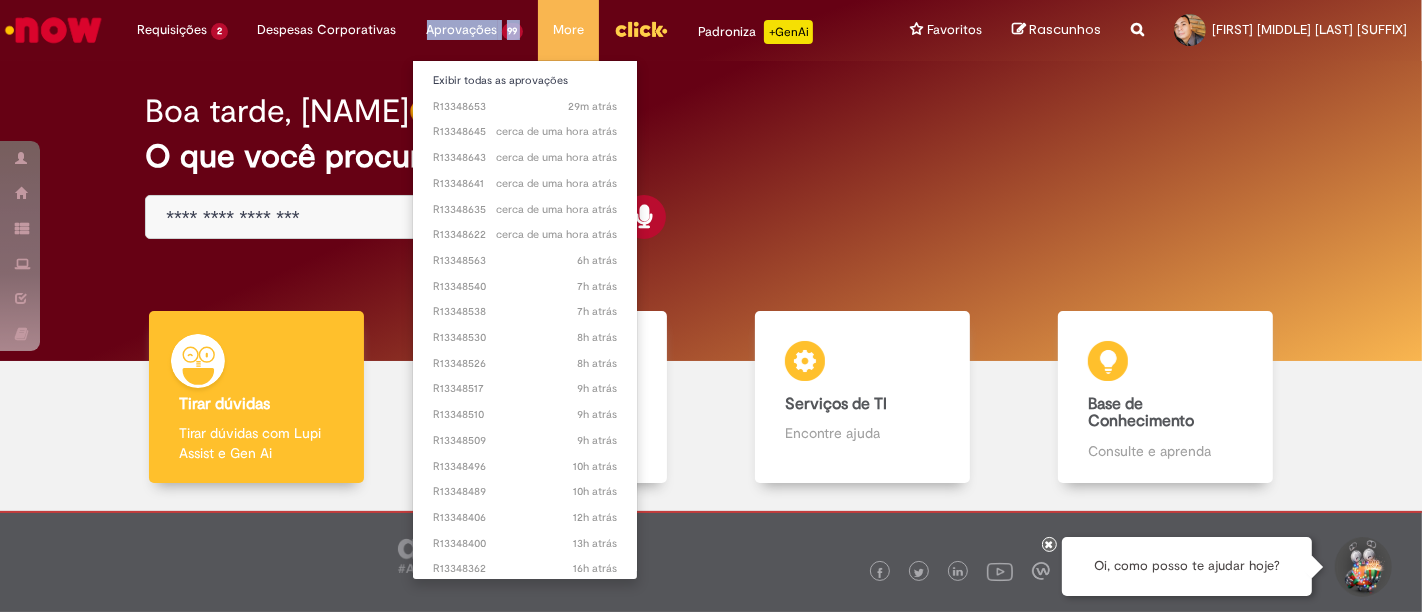 click on "Aprovações   99
Exibir todas as aprovações
29m atrás 29 minutos atrás  R13348653
cerca de uma hora atrás cerca de uma hora atrás  R13348645
cerca de uma hora atrás cerca de uma hora atrás  R13348643
cerca de uma hora atrás cerca de uma hora atrás  R13348641
cerca de uma hora atrás cerca de uma hora atrás  R13348635
cerca de uma hora atrás cerca de uma hora atrás  R13348622
6h atrás 6 horas atrás  R13348563
7h atrás 7 horas atrás  R13348540
7h atrás 7 horas atrás  R13348538
8h atrás 8 horas atrás  R13348530
8h atrás 8 horas atrás  R13348526
9h atrás 9 horas atrás  R13348517
9h atrás 9 horas atrás  R13348510" at bounding box center (182, 30) 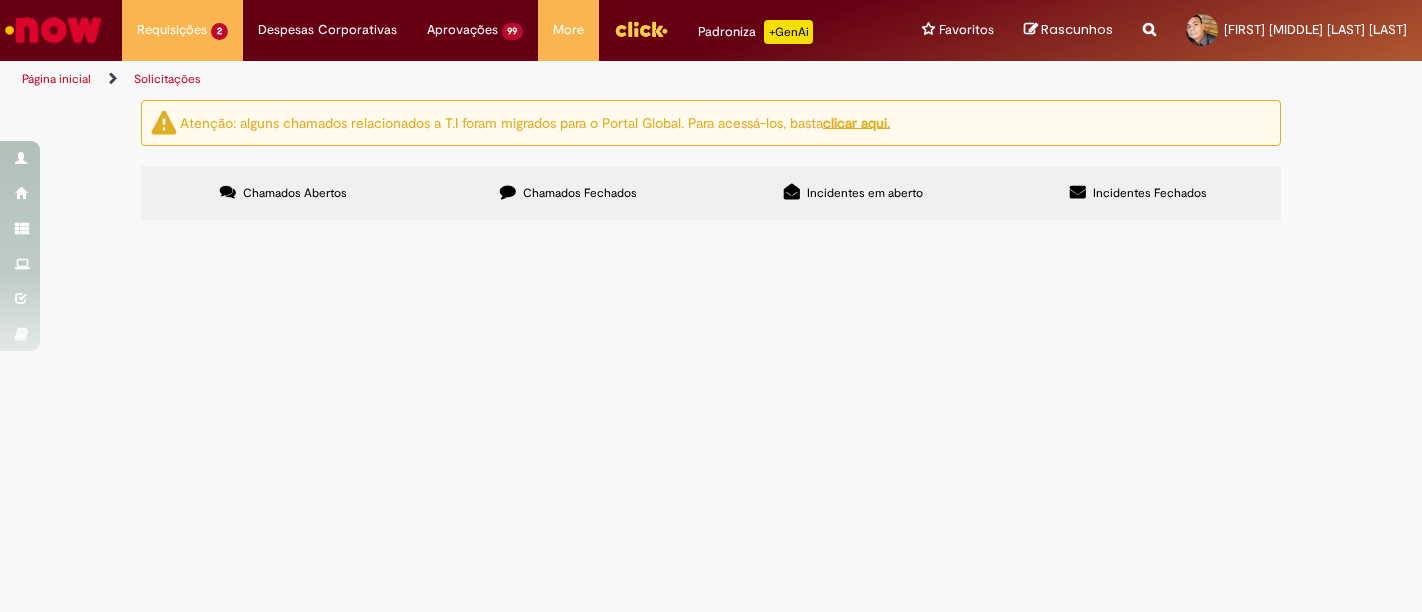 scroll, scrollTop: 0, scrollLeft: 0, axis: both 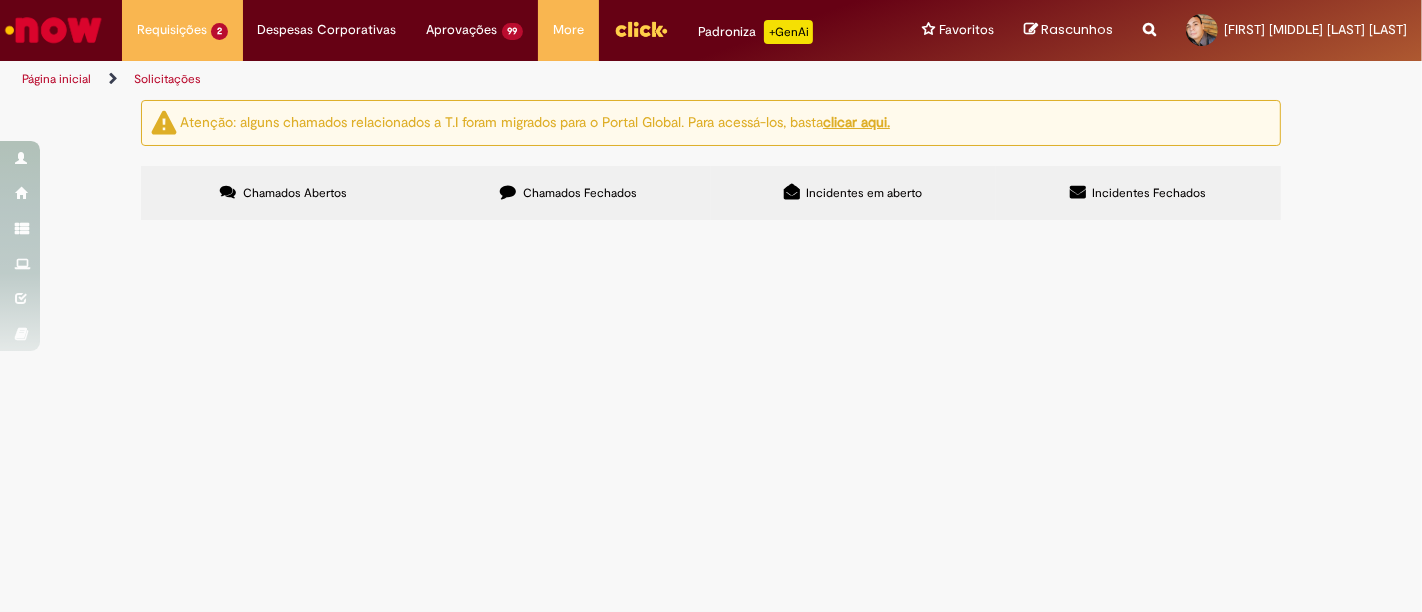 click on "Chamados Fechados" at bounding box center [580, 193] 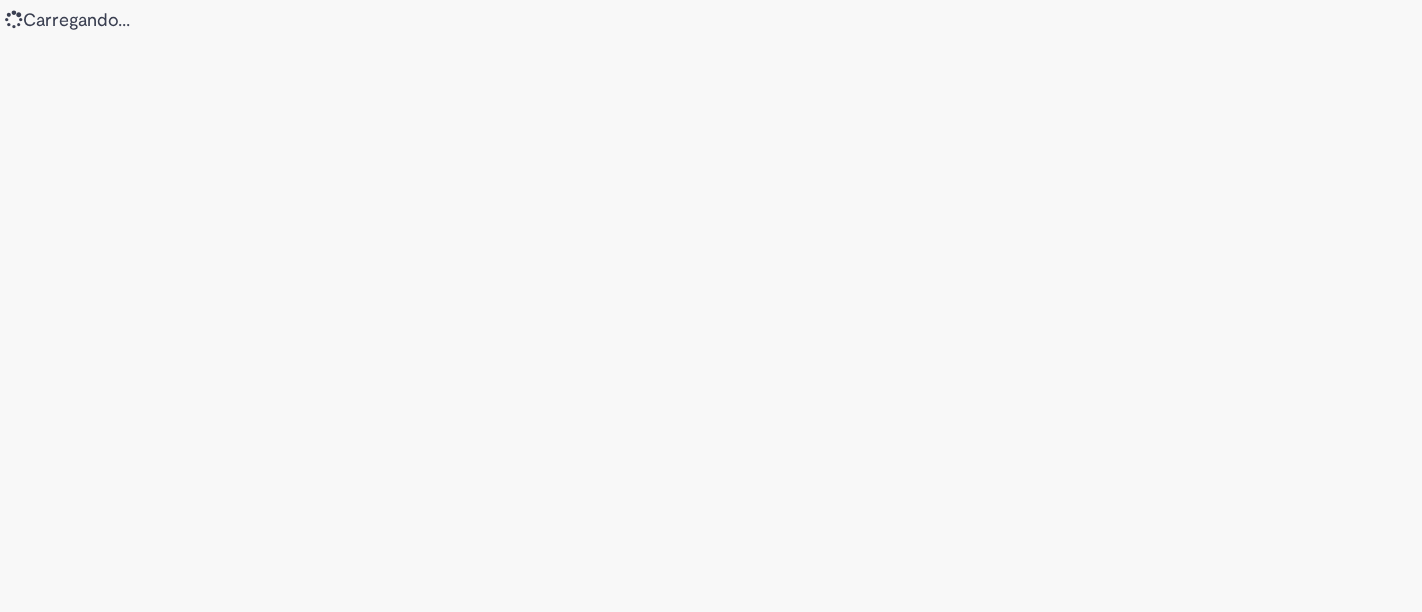 scroll, scrollTop: 0, scrollLeft: 0, axis: both 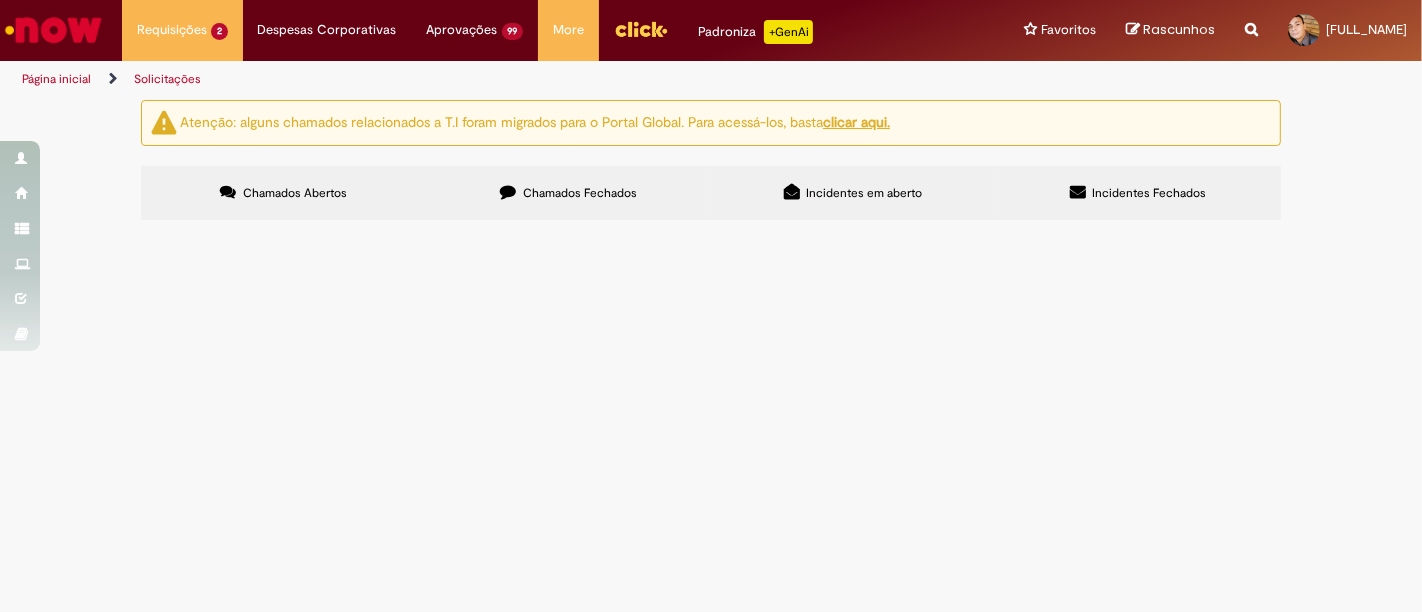 click on "Chamados Fechados" at bounding box center [568, 193] 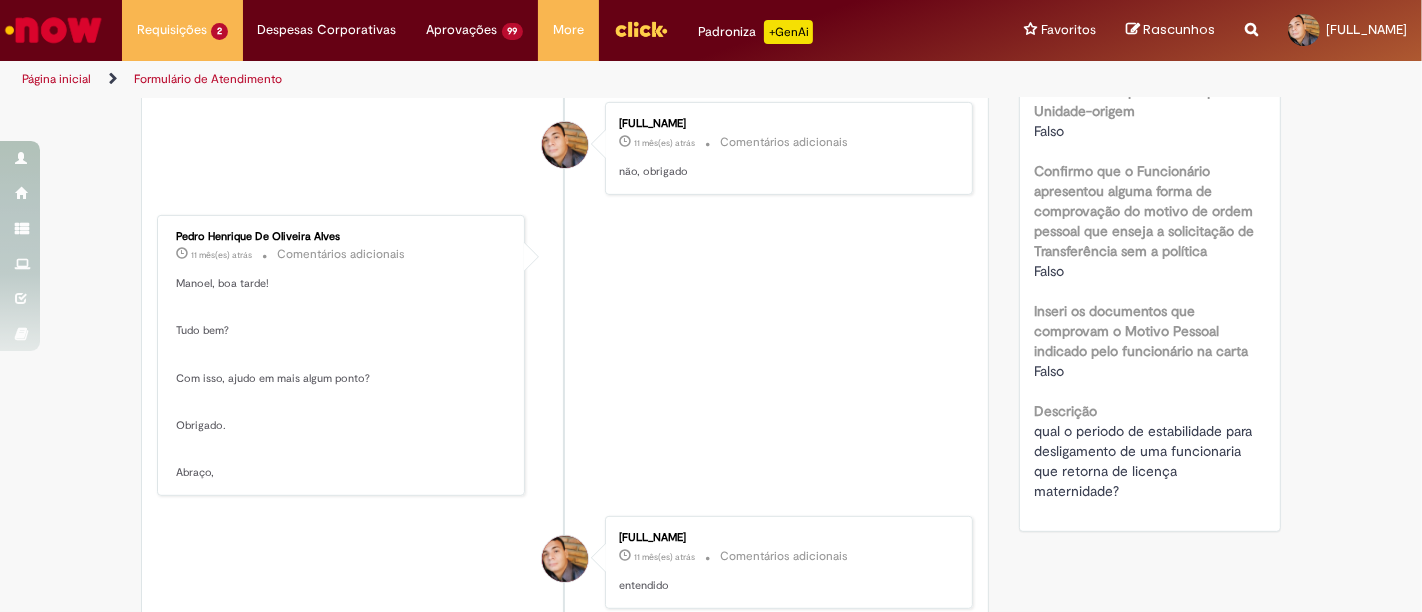 scroll, scrollTop: 0, scrollLeft: 0, axis: both 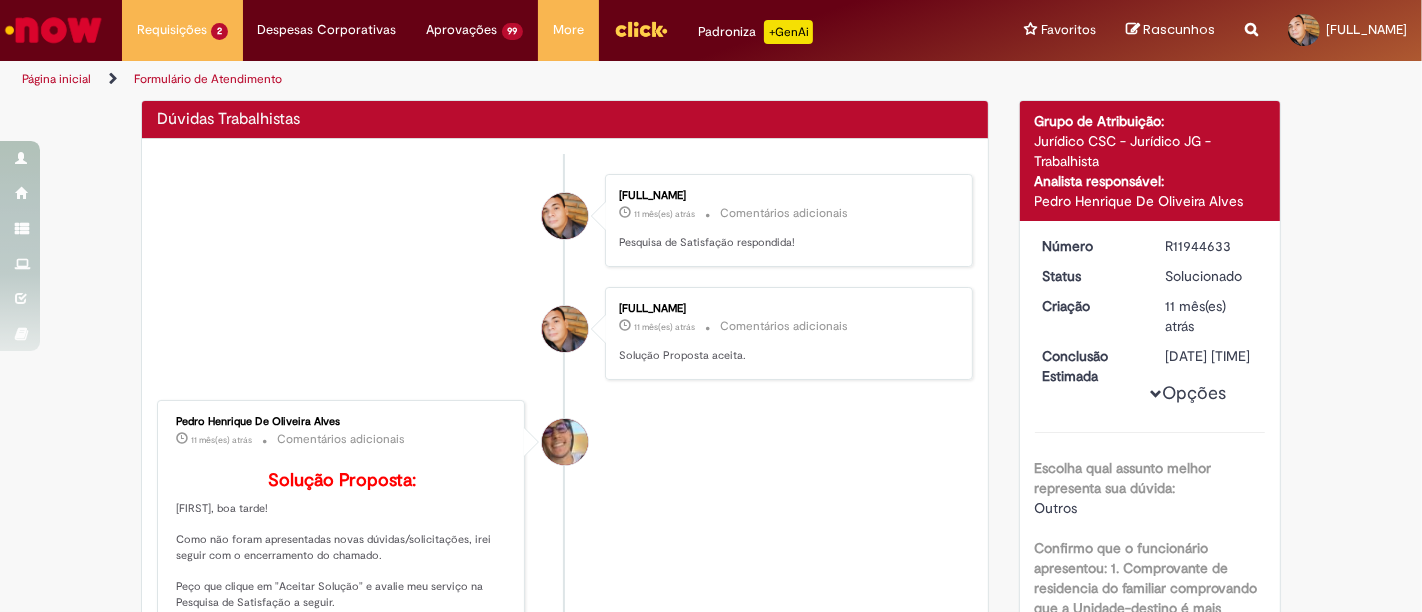 click on "Pedro Henrique De Oliveira Alves
11 mês(es) atrás 11 meses atrás     Comentários adicionais
Solução Proposta:
Manoel, boa tarde!
Como não foram apresentadas novas dúvidas/solicitações, irei seguir com o encerramento do chamado.
Peço que clique em "Aceitar Solução" e avalie meu serviço na Pesquisa de Satisfação a seguir.
Lembrando que a avaliação não é referente a minha resposta/solução, e sim ao atendimento prestado.
😀 > Extremamente Satisfeito
☹️ > Completamente Insatisfeito
Nós agradecemos o contato e qualquer dúvida adicional, sobre este caso, pode me acionar via Teams.
Cheers!" at bounding box center (565, 600) 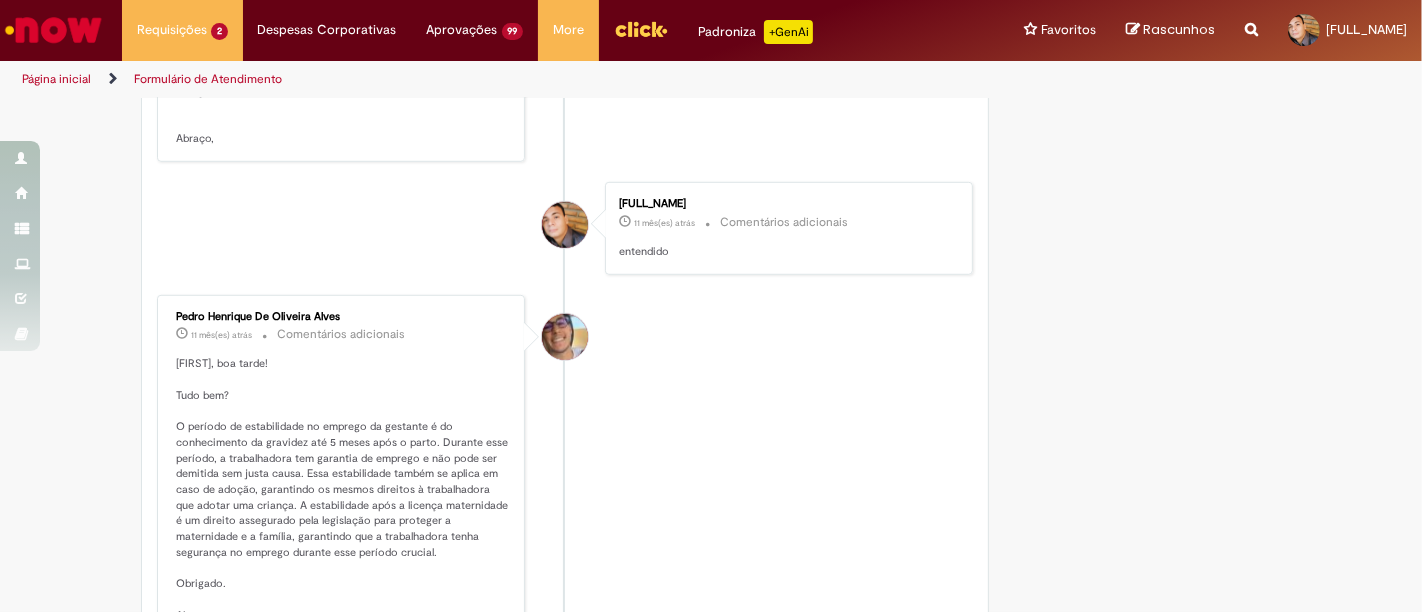 scroll, scrollTop: 1169, scrollLeft: 0, axis: vertical 